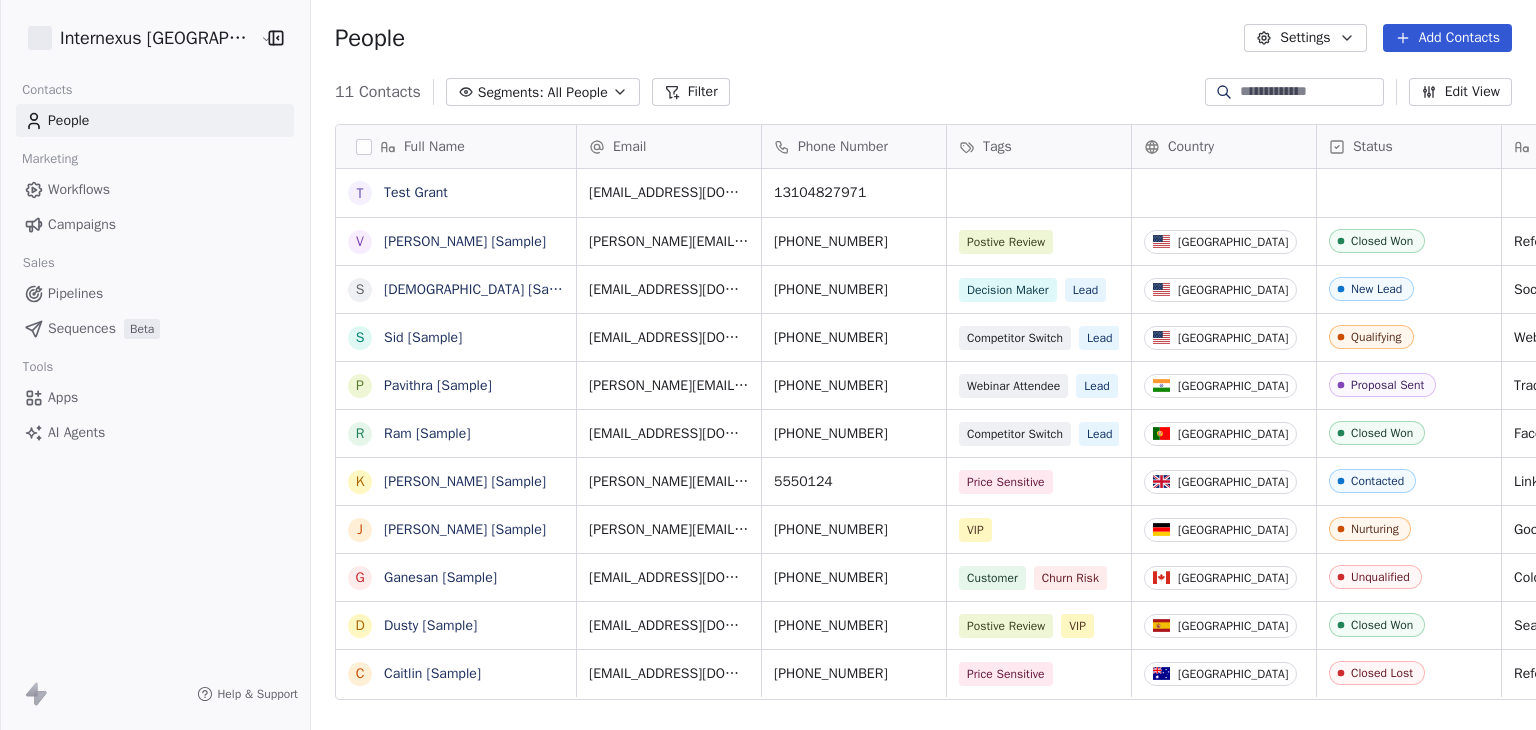 scroll, scrollTop: 0, scrollLeft: 0, axis: both 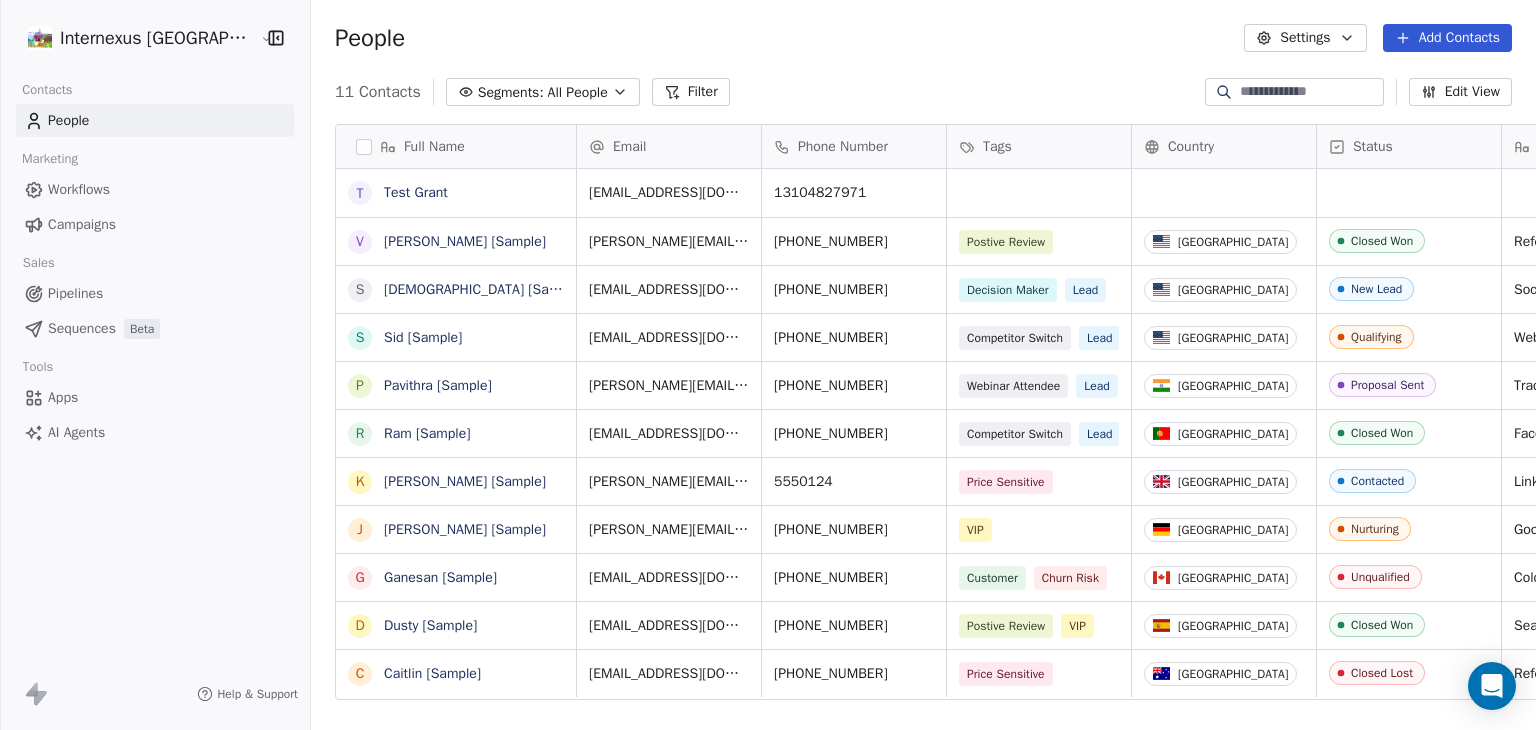 click on "Filter" at bounding box center [691, 92] 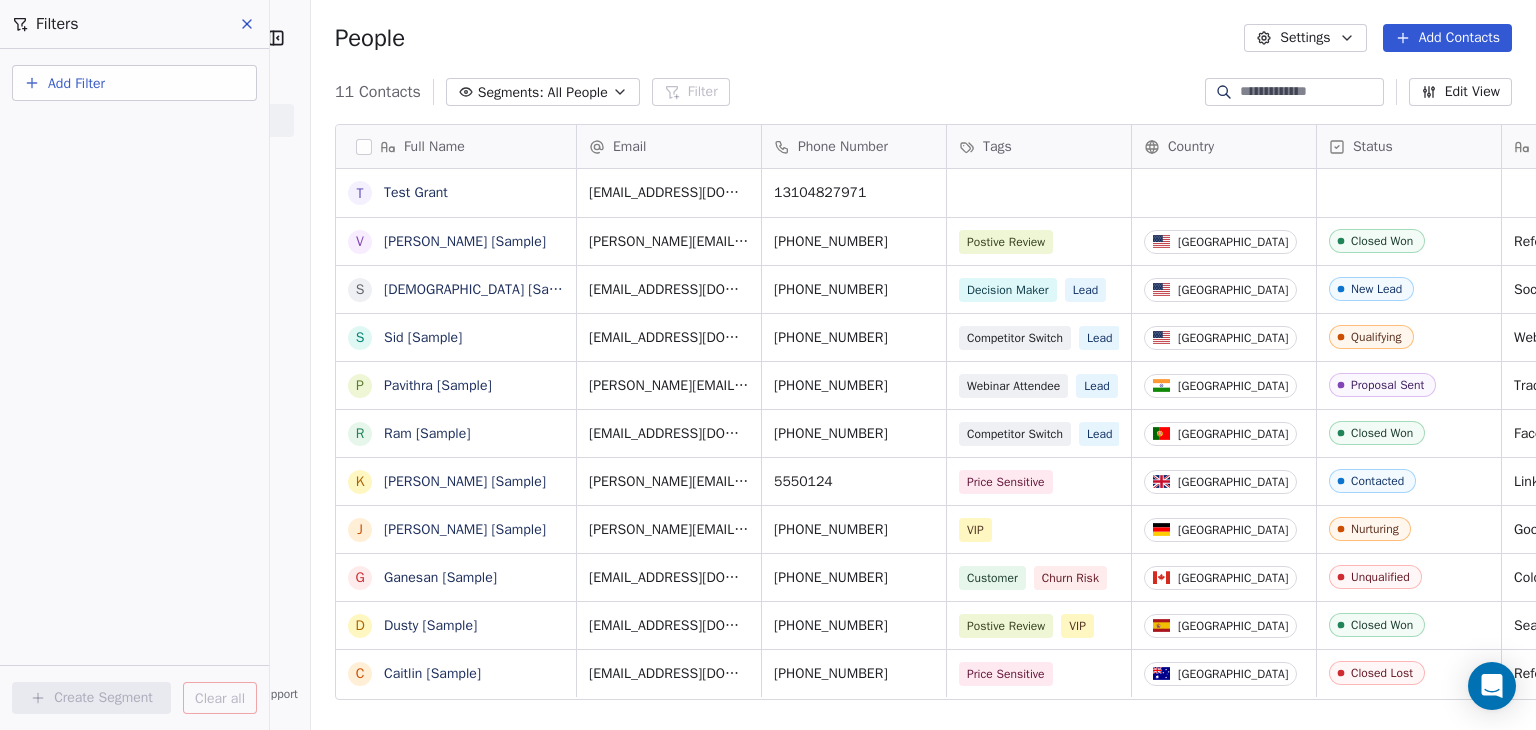 click on "Add Filter" at bounding box center (76, 83) 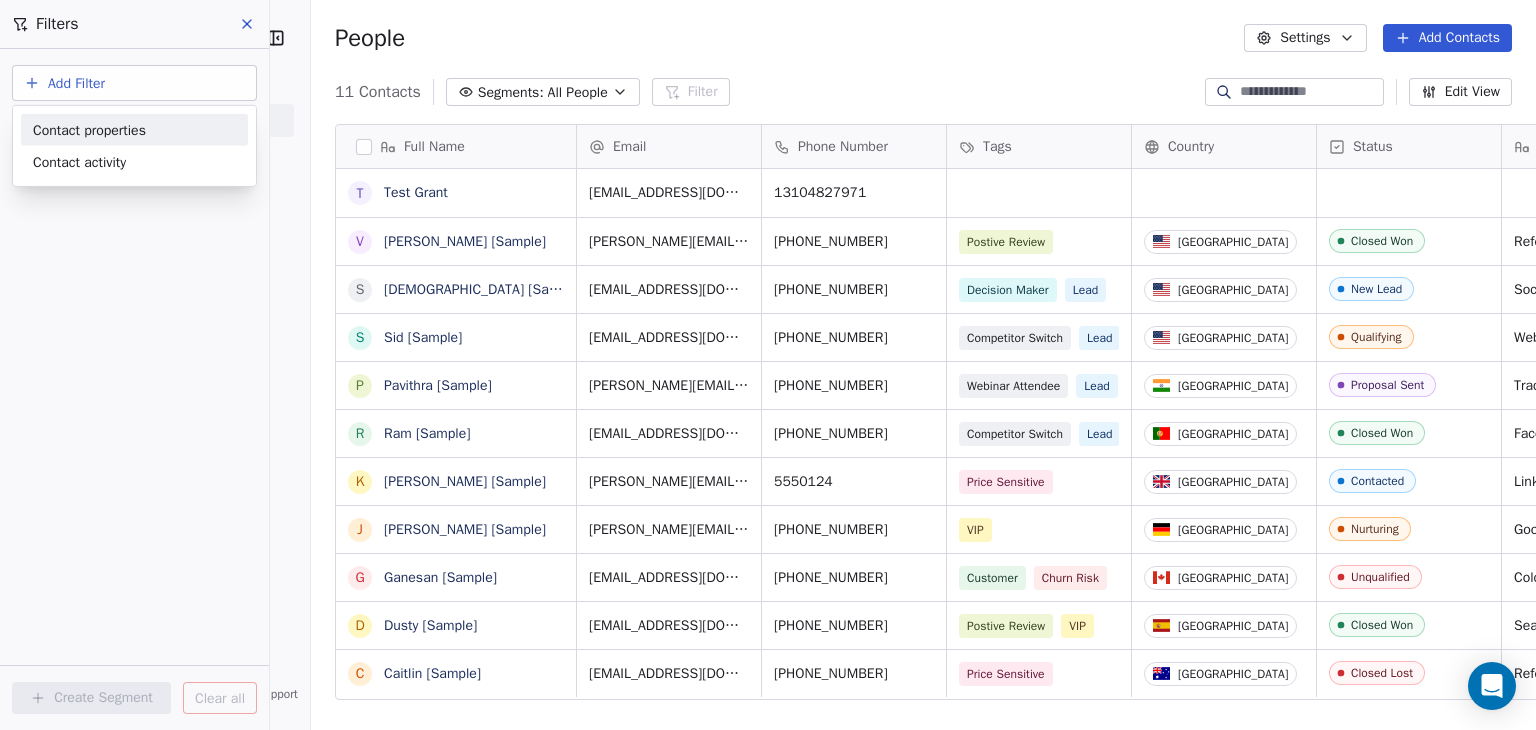 click on "Contact properties" at bounding box center (89, 129) 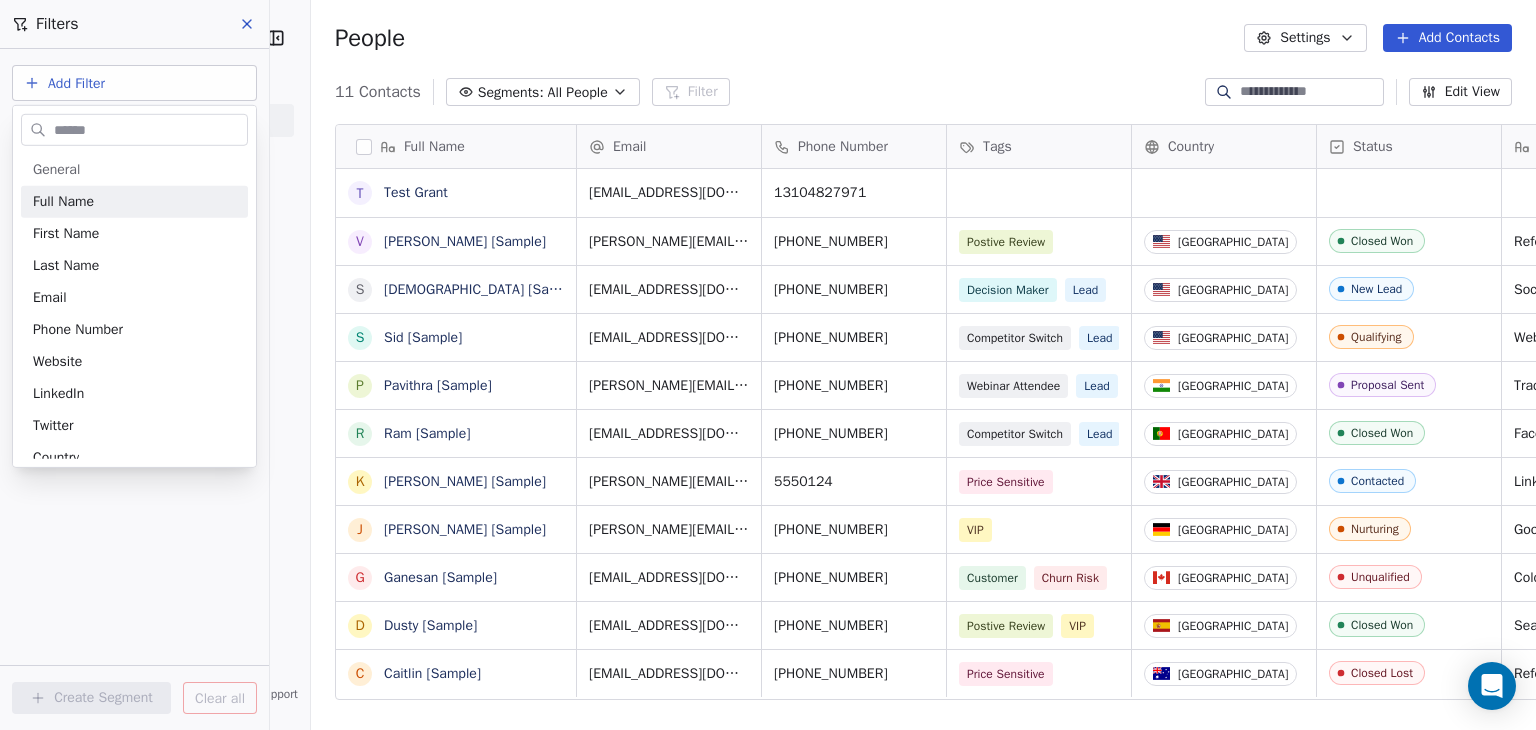 click on "Internexus [GEOGRAPHIC_DATA] Contacts People Marketing Workflows Campaigns Sales Pipelines Sequences Beta Tools Apps AI Agents Help & Support Filters Add Filter  Create Segment Clear all People Settings  Add Contacts 11 Contacts Segments: All People Filter  Edit View Tag Add to Sequence Export Full Name T Test [PERSON_NAME] V [PERSON_NAME] [Sample] S [PERSON_NAME] [Sample] S [PERSON_NAME] [Sample] P [PERSON_NAME] [Sample] R Ram [Sample] K [PERSON_NAME] [Sample] [PERSON_NAME] [Sample] [PERSON_NAME] [Sample] D Dusty [Sample] C [PERSON_NAME] [Sample] Email Phone Number Tags Country Status Contact Source Customer Lifetime Value Created Date GMT-7 Last Activity Date GMT-7 [EMAIL_ADDRESS][DOMAIN_NAME] 13104827971 [DATE] 07:25 PM [PERSON_NAME][EMAIL_ADDRESS][DOMAIN_NAME] [PHONE_NUMBER] Postive Review [GEOGRAPHIC_DATA] Closed Won Referral $45,000 [DATE] 11:21 AM [DATE] 04:00 PM [EMAIL_ADDRESS][DOMAIN_NAME] [PHONE_NUMBER] Decision Maker Lead [GEOGRAPHIC_DATA] New Lead Social Media [DATE] 11:21 AM [DATE] 04:00 PM [EMAIL_ADDRESS][DOMAIN_NAME] [PHONE_NUMBER] Competitor Switch Lead [GEOGRAPHIC_DATA] Qualifying Website Form" at bounding box center [768, 365] 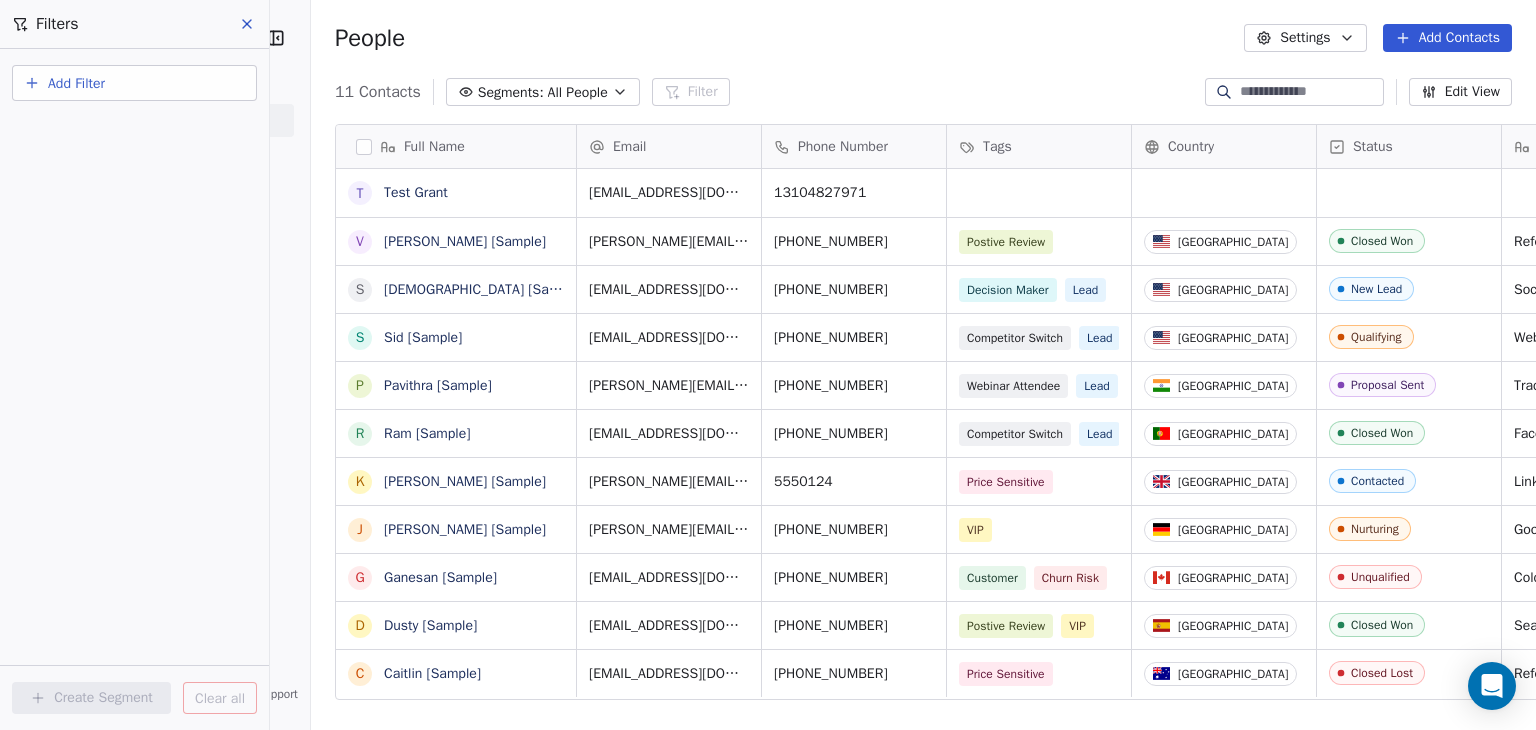 click 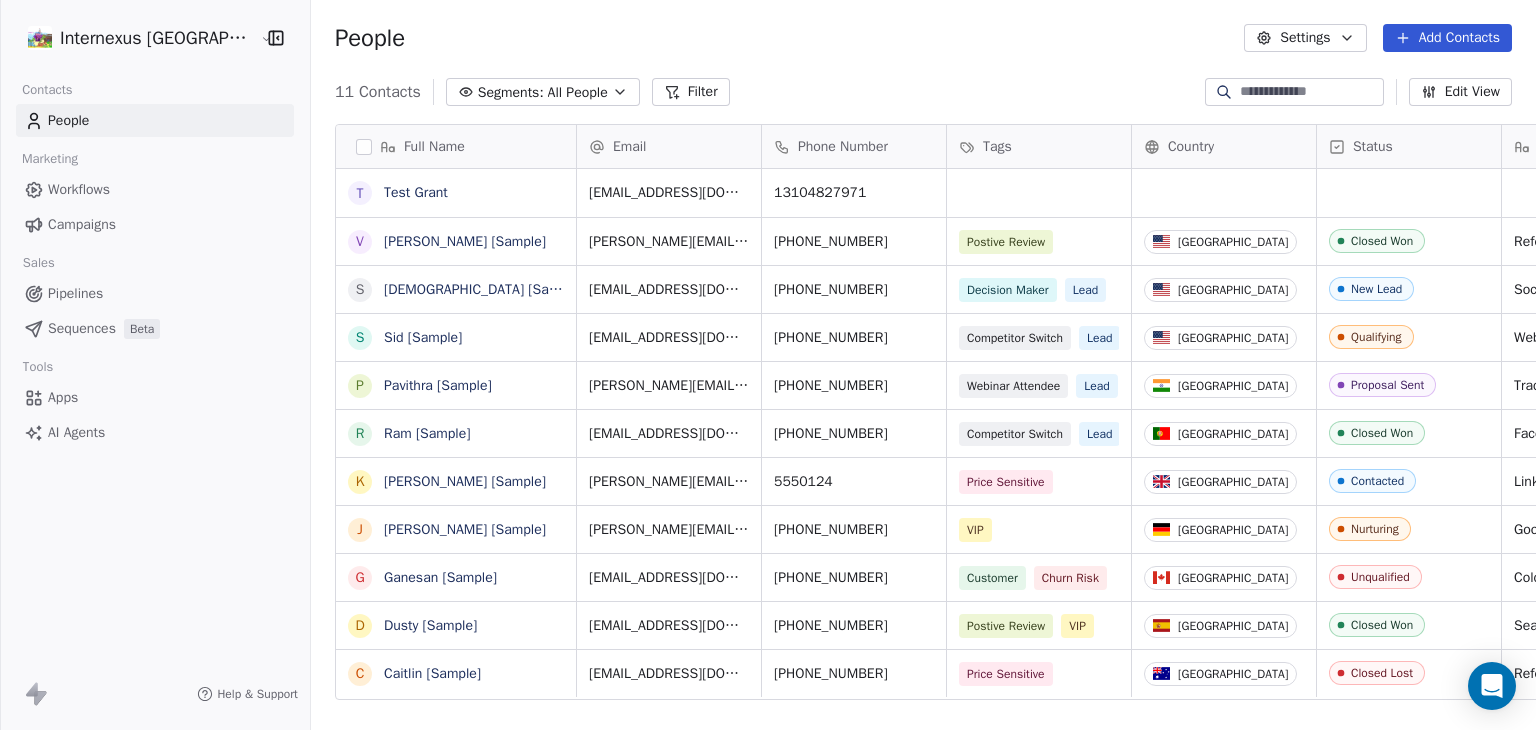 click on "Campaigns" at bounding box center [82, 224] 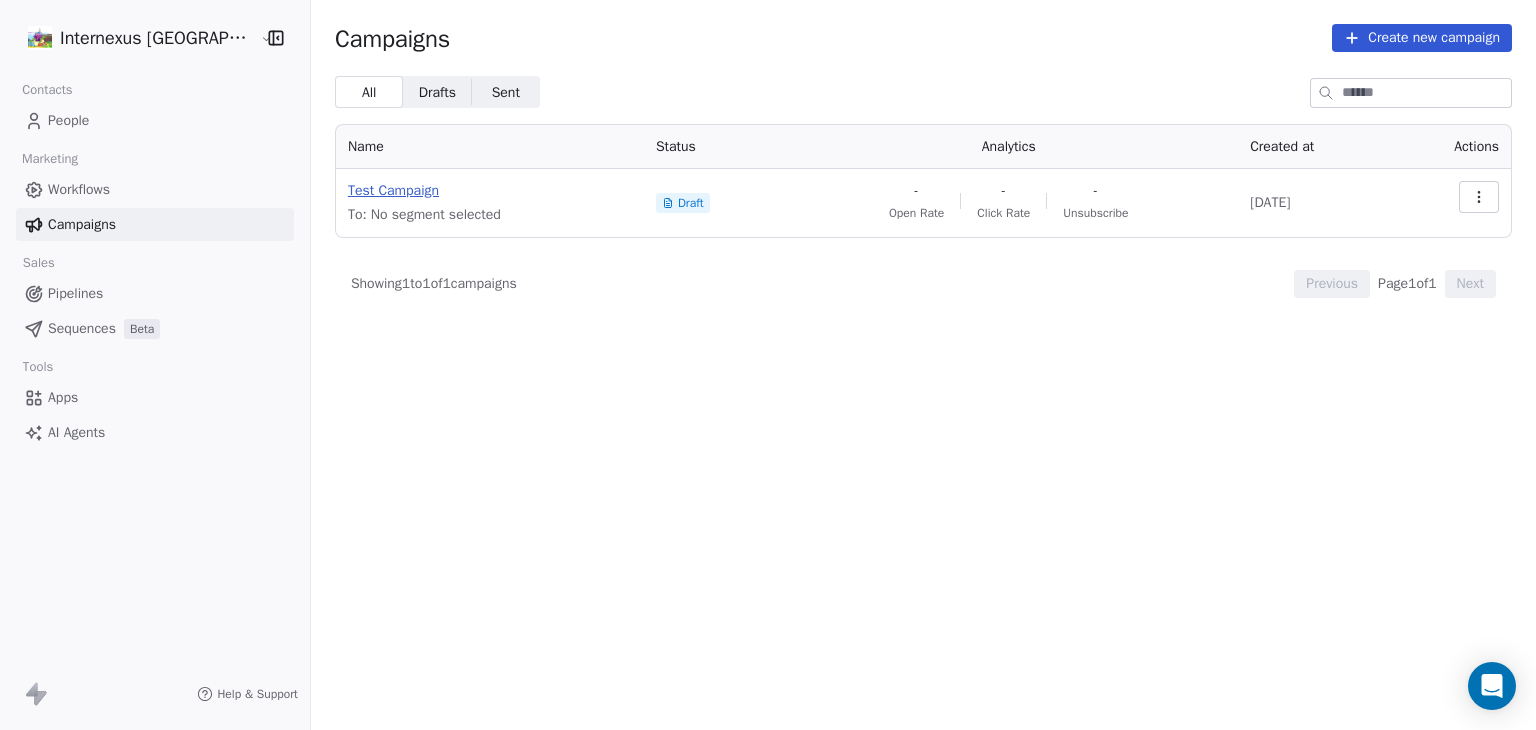 click on "Test Campaign" at bounding box center (490, 191) 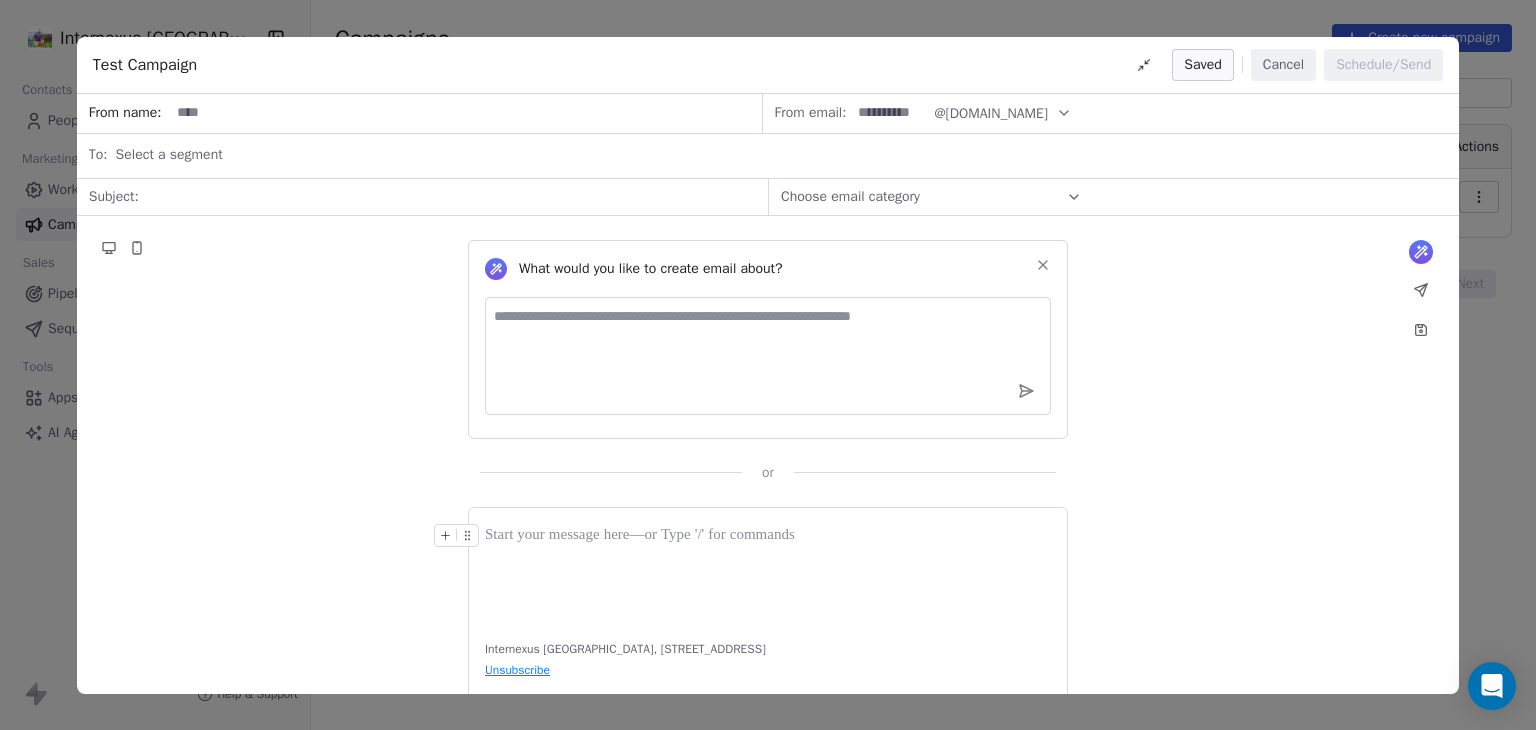 click on "Internexus [GEOGRAPHIC_DATA], [STREET_ADDRESS] Unsubscribe" at bounding box center (768, 609) 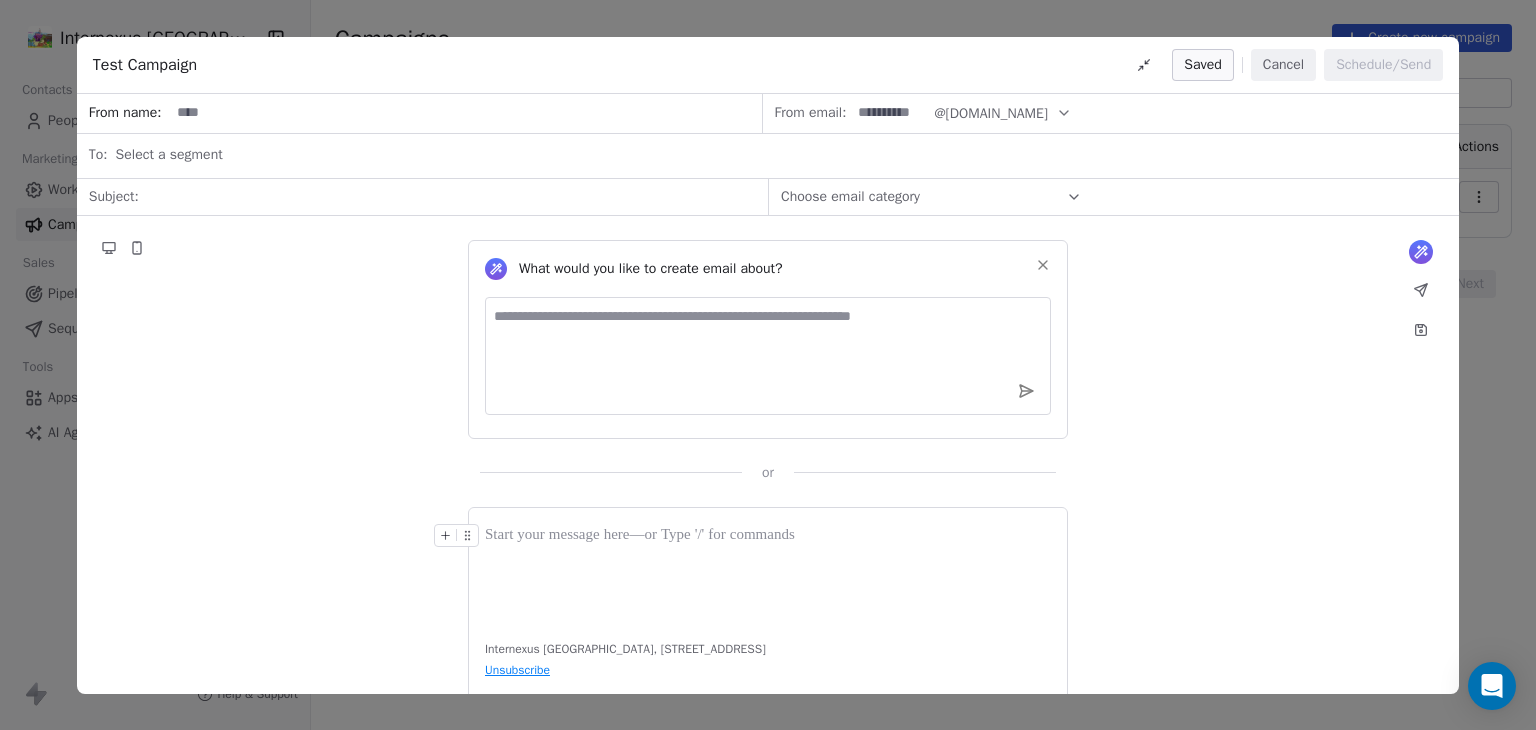 click on "Cancel" at bounding box center [1283, 65] 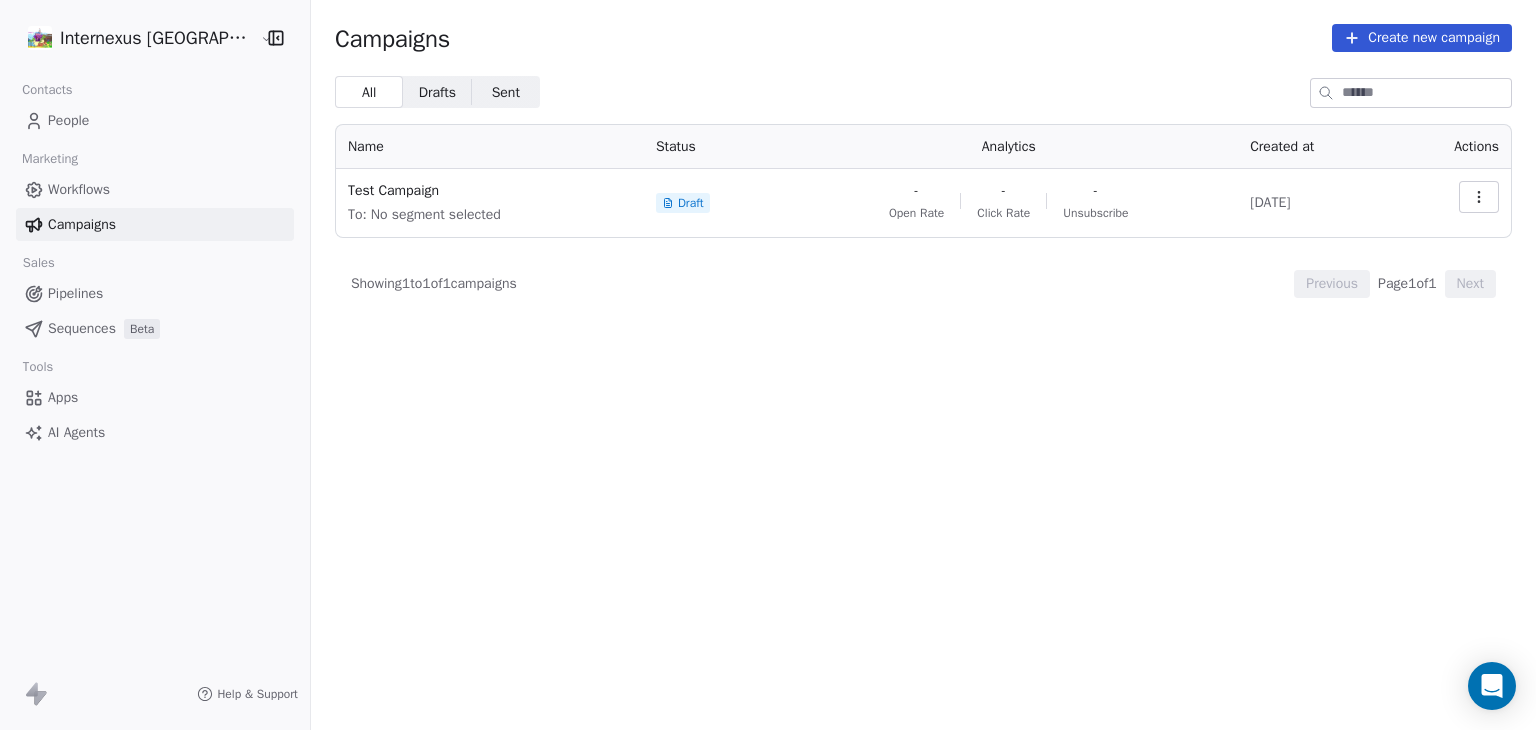 click on "Workflows" at bounding box center [79, 189] 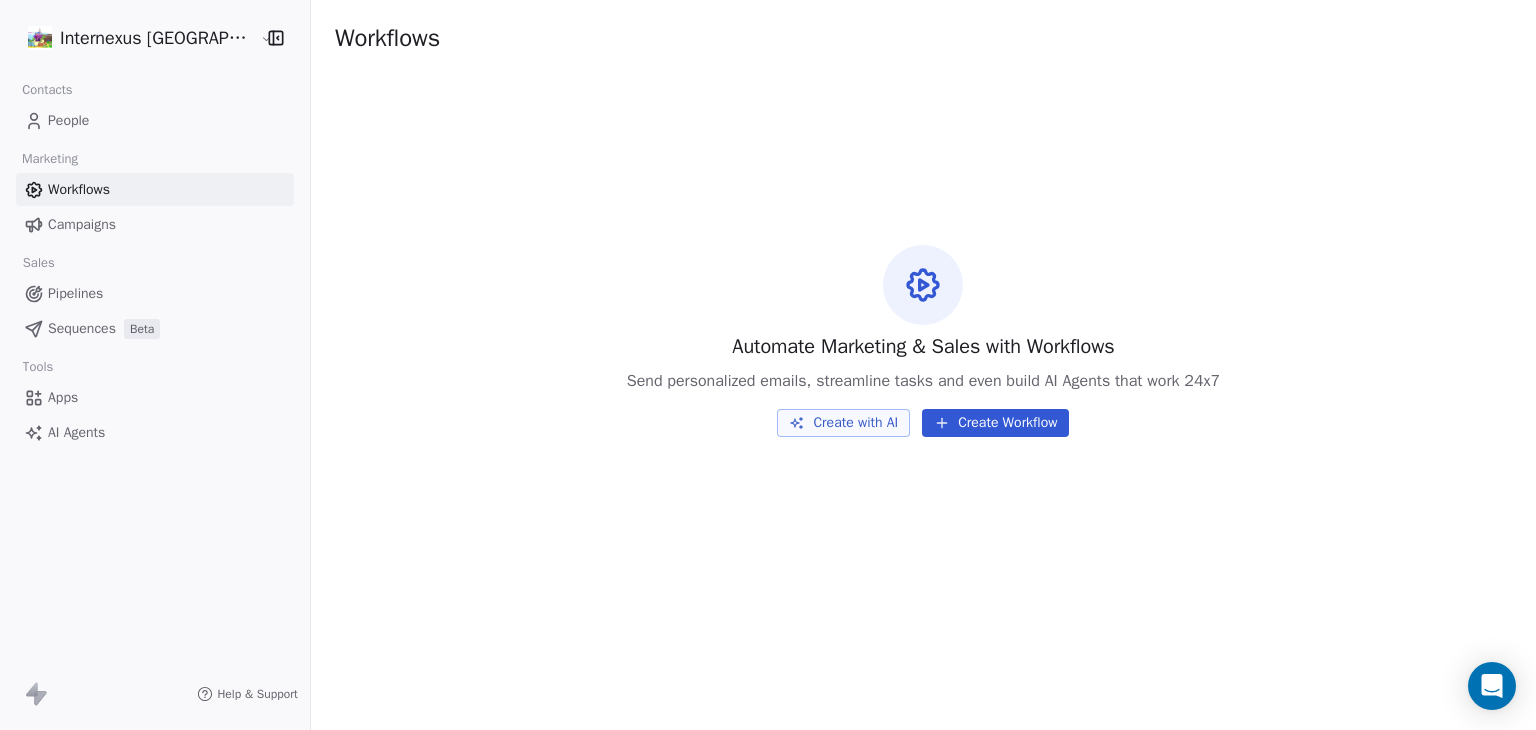 click on "Create Workflow" at bounding box center [995, 423] 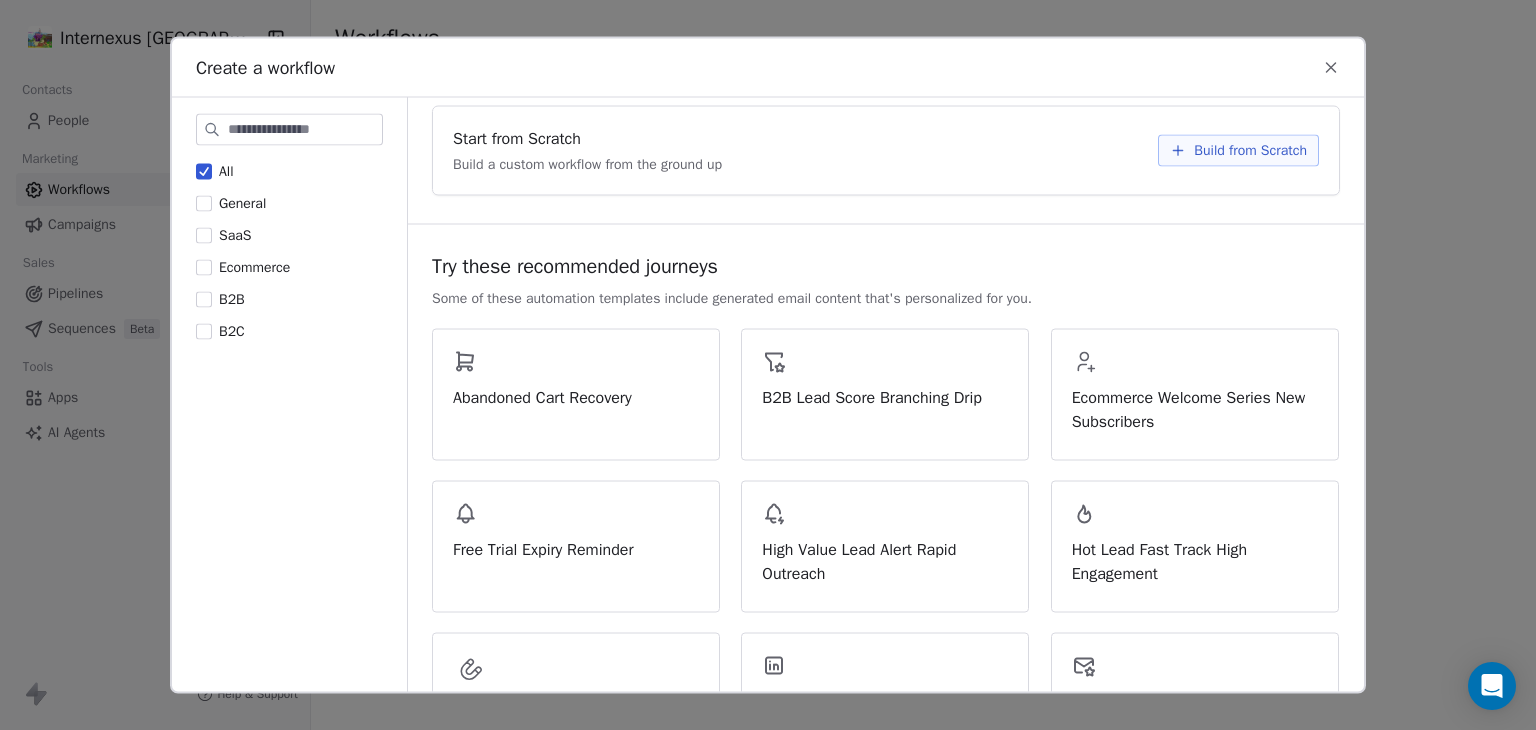 scroll, scrollTop: 0, scrollLeft: 0, axis: both 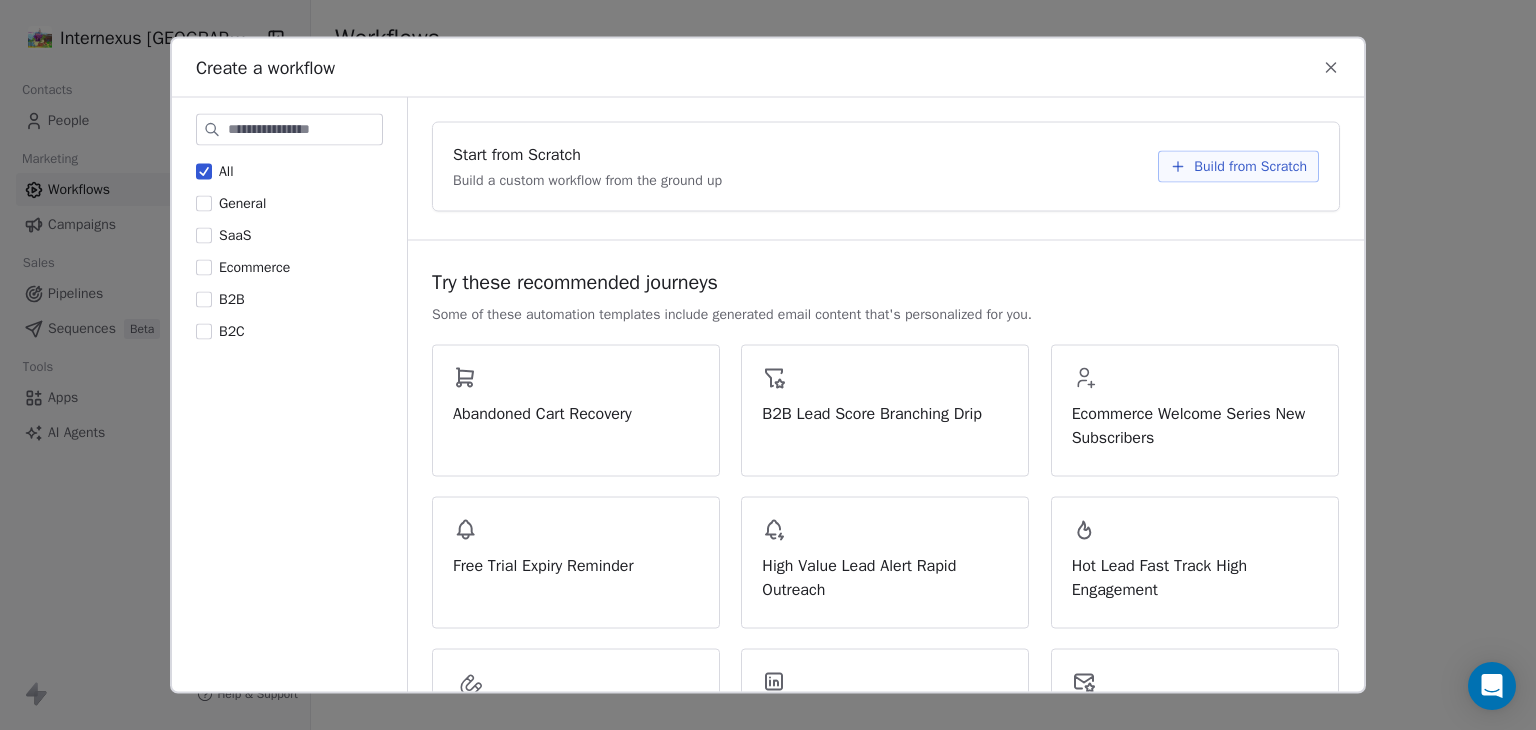 click on "Build from Scratch" at bounding box center (1250, 167) 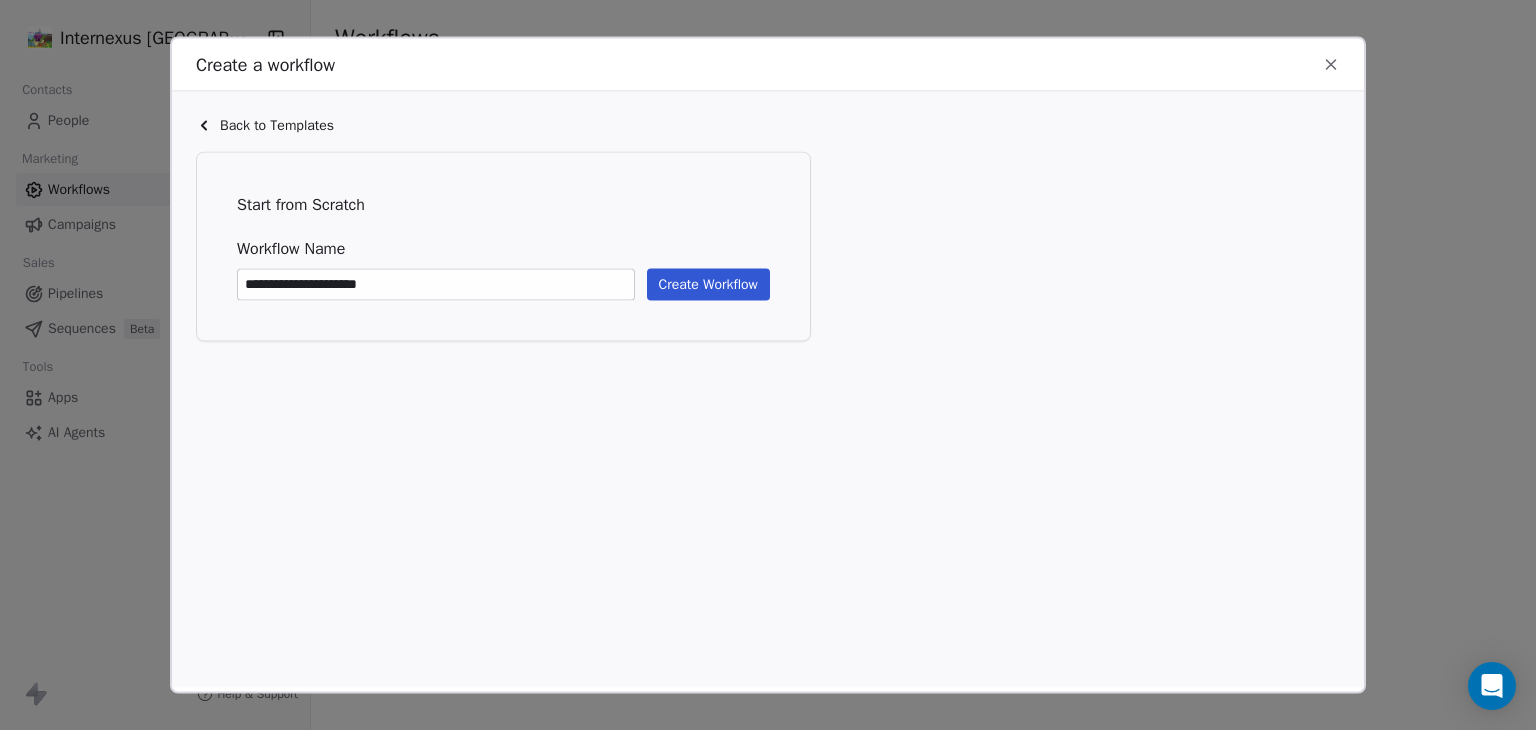 type on "**********" 